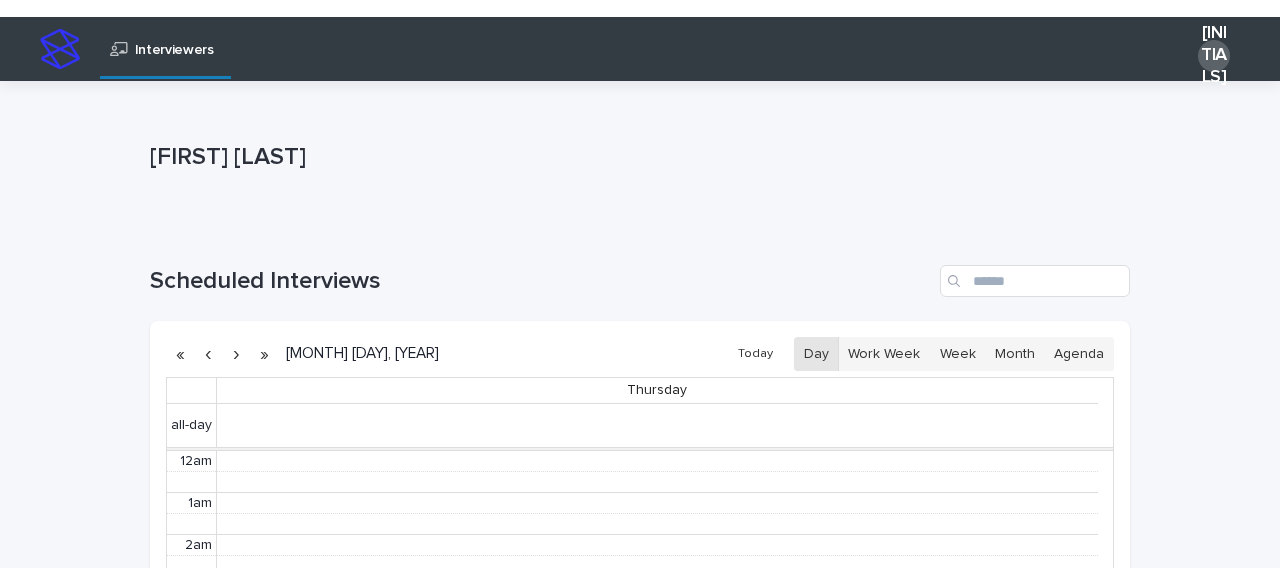 scroll, scrollTop: 0, scrollLeft: 0, axis: both 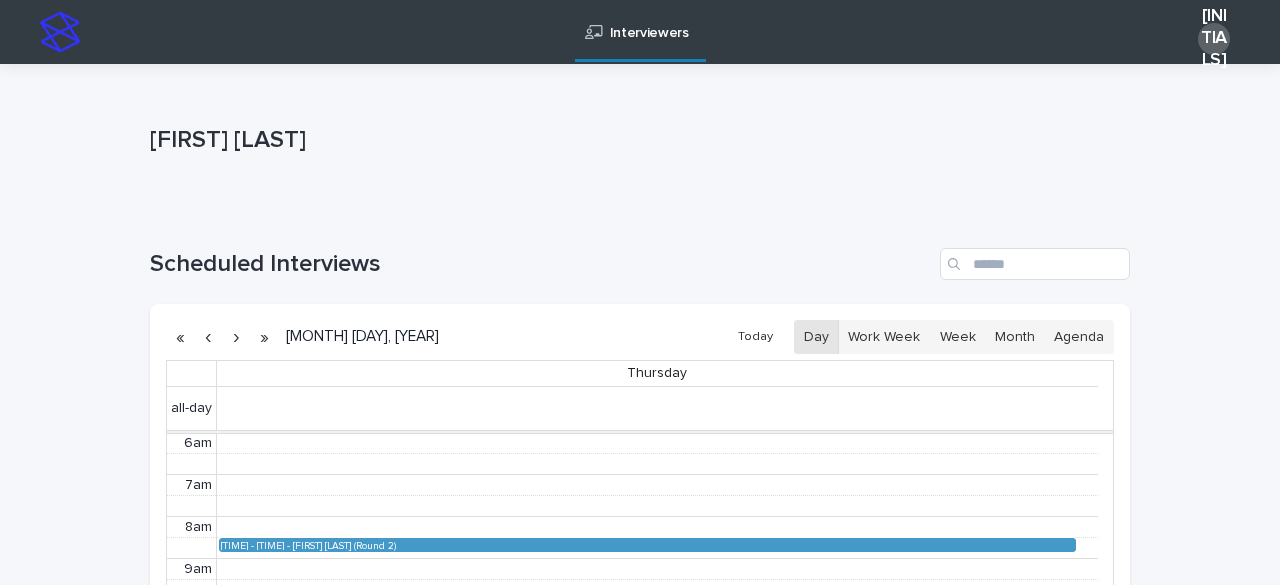 click on "Today" at bounding box center [755, 337] 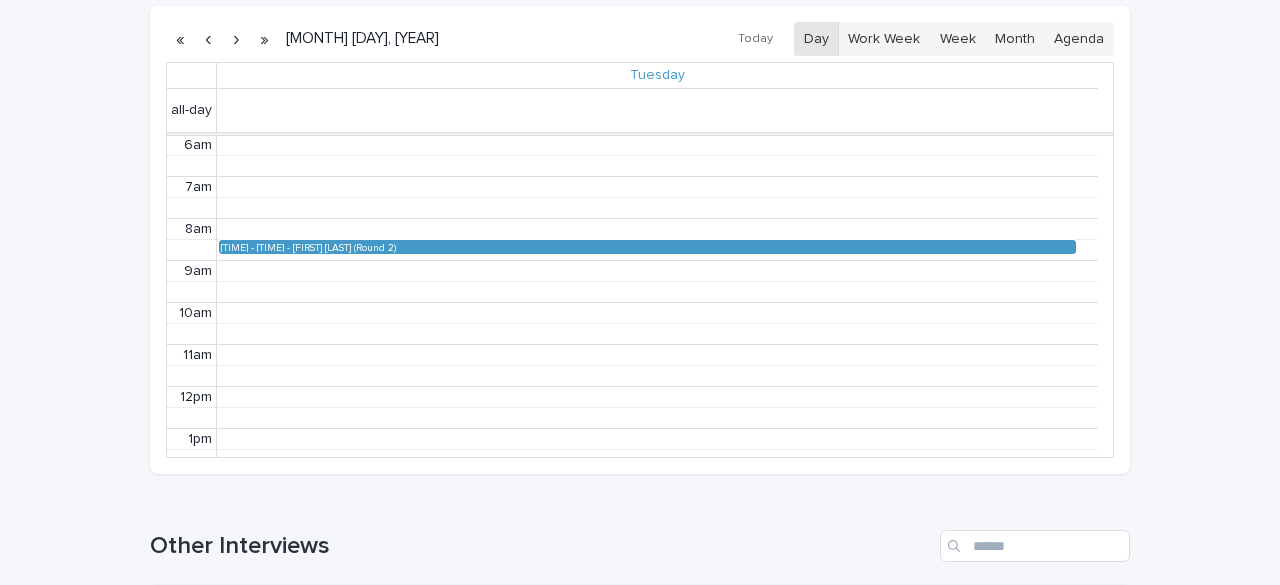scroll, scrollTop: 300, scrollLeft: 0, axis: vertical 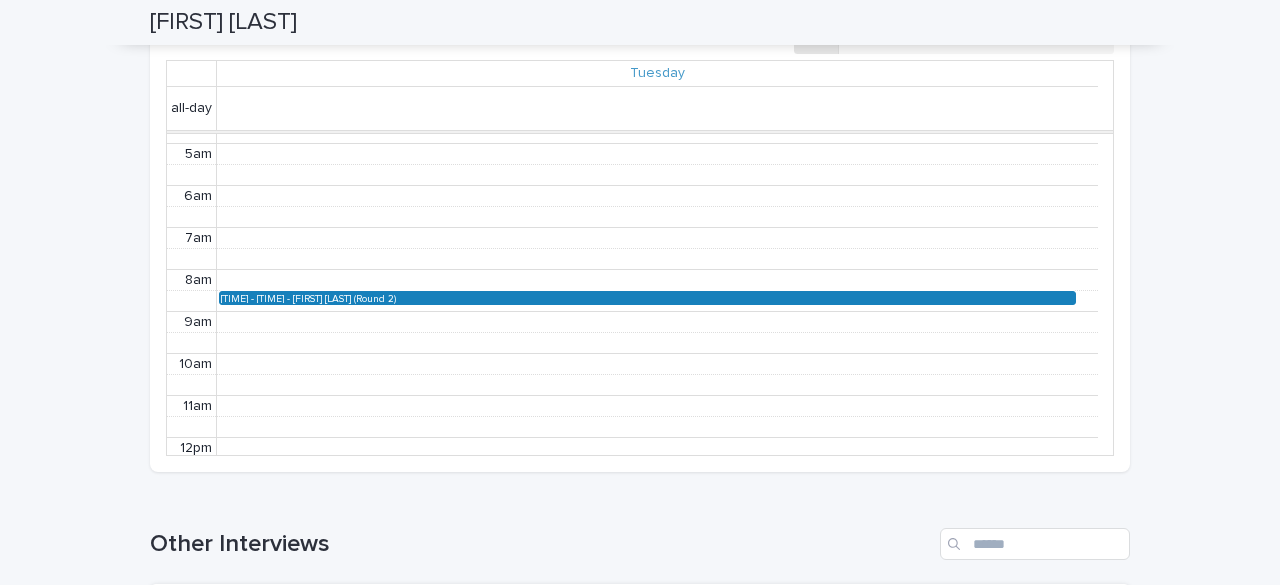 click on "[FIRST] [LAST] (Round 2)" at bounding box center (683, 298) 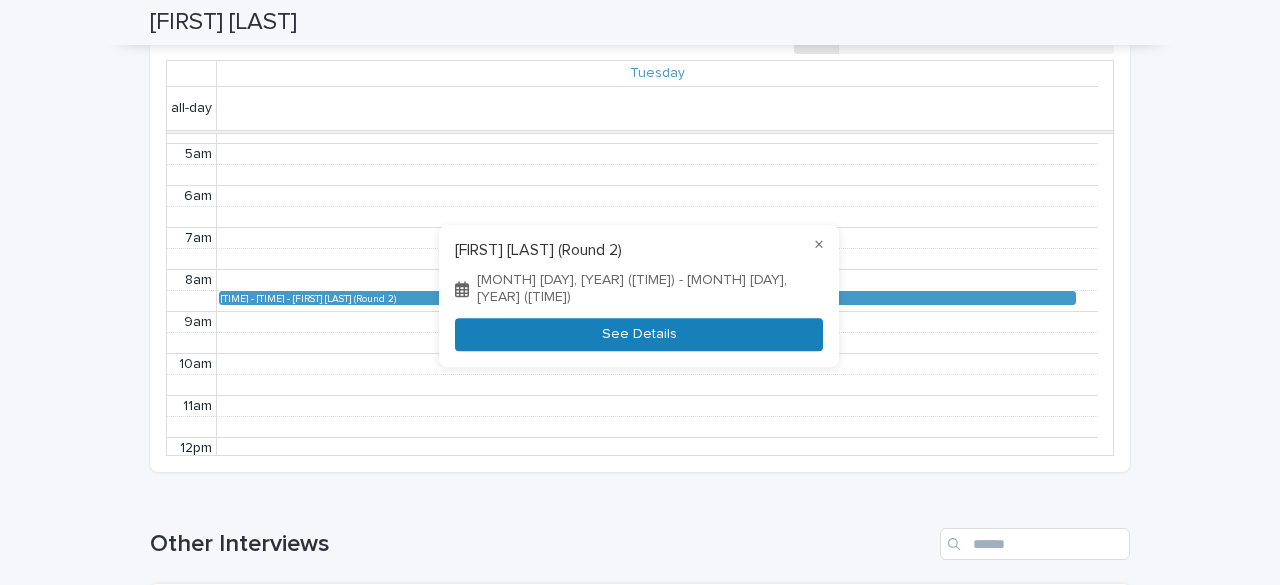 click on "See Details" at bounding box center [639, 334] 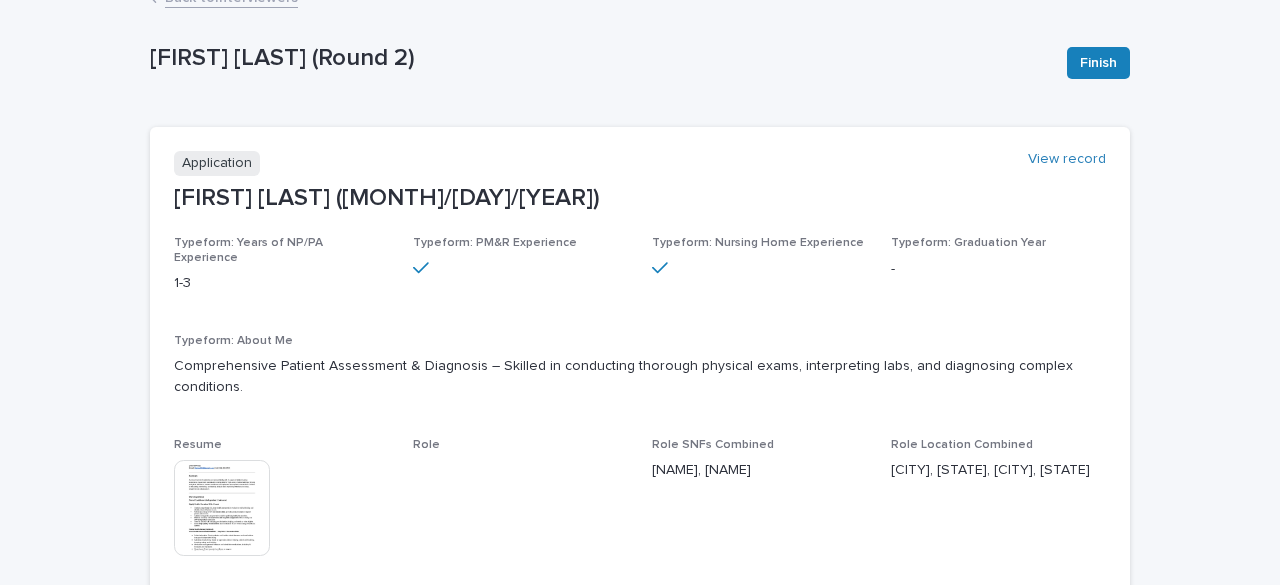 scroll, scrollTop: 200, scrollLeft: 0, axis: vertical 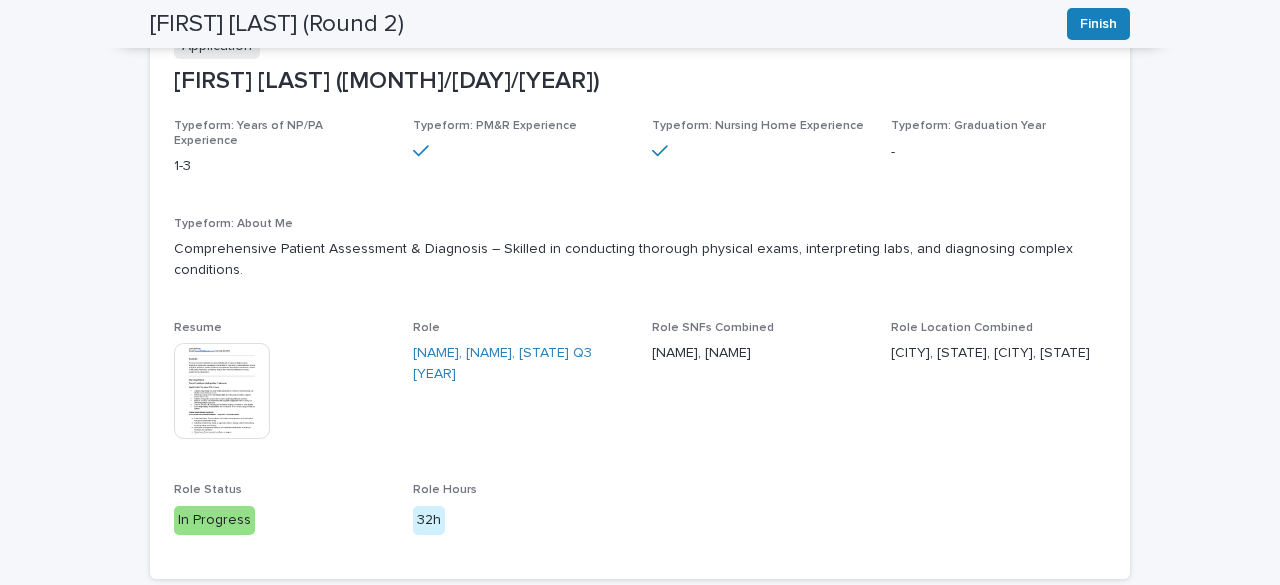 click at bounding box center [222, 391] 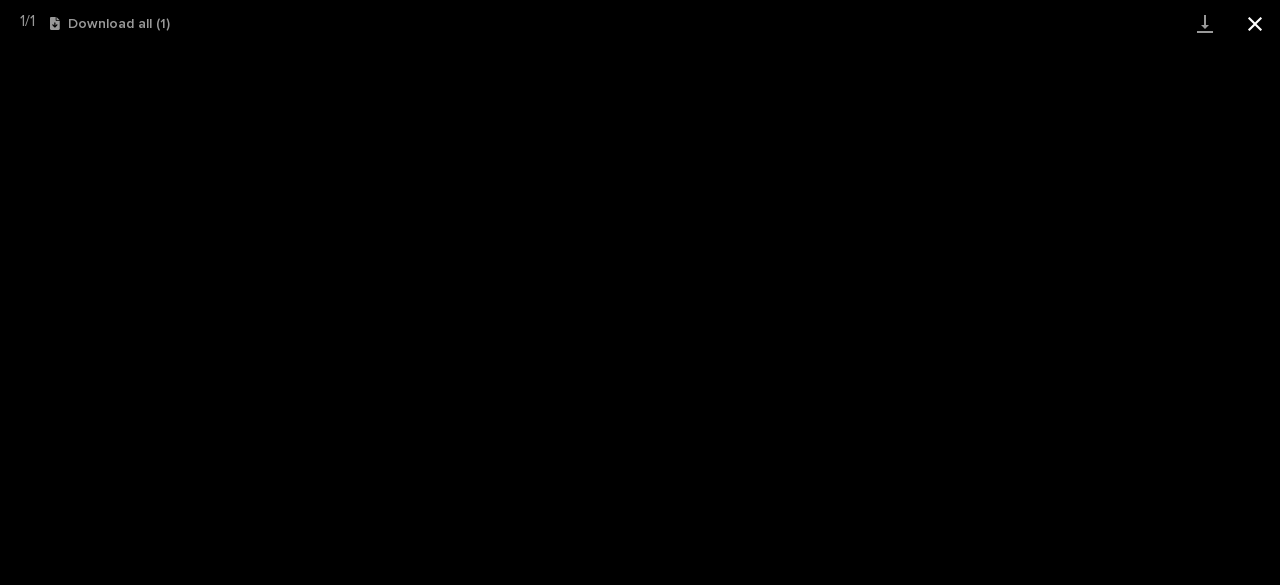 click at bounding box center (1255, 23) 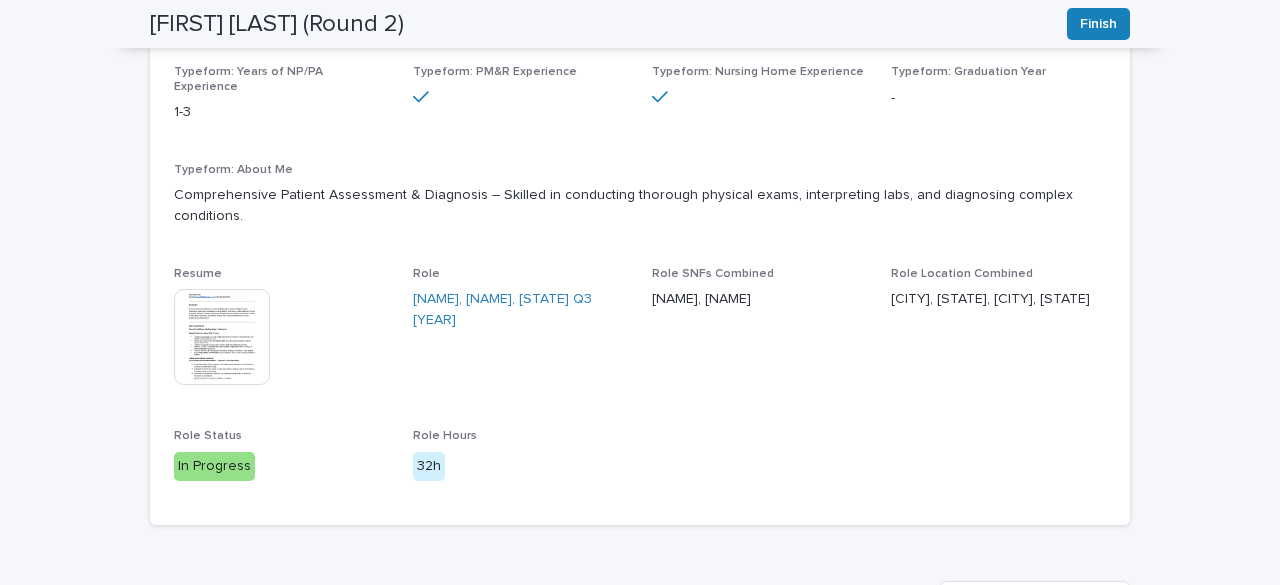 scroll, scrollTop: 300, scrollLeft: 0, axis: vertical 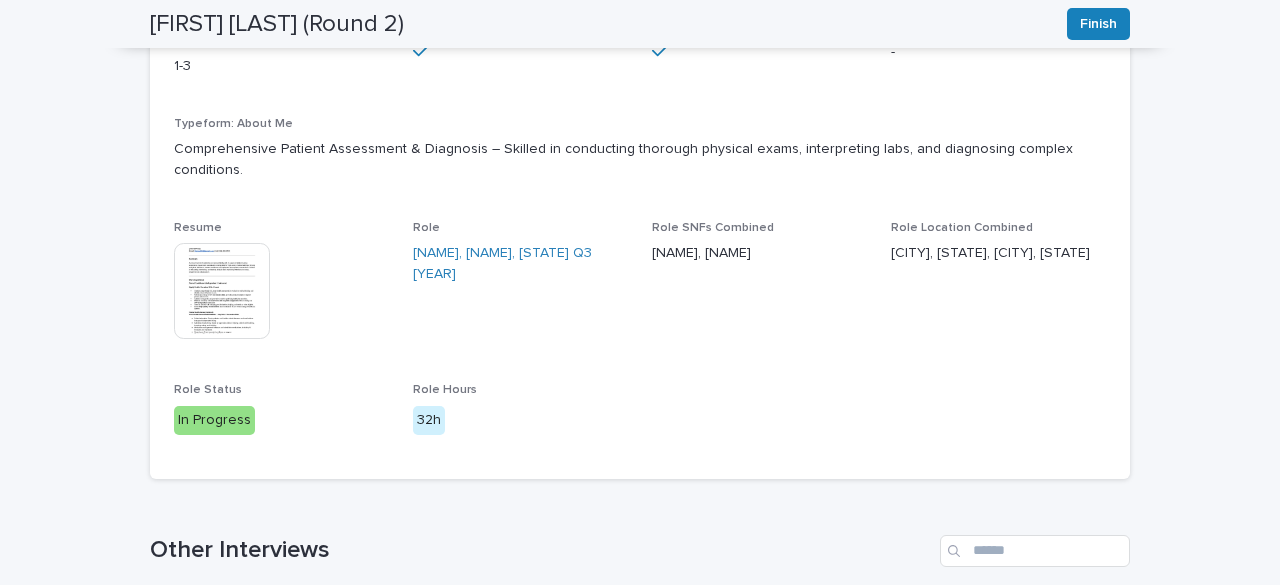 click at bounding box center [222, 291] 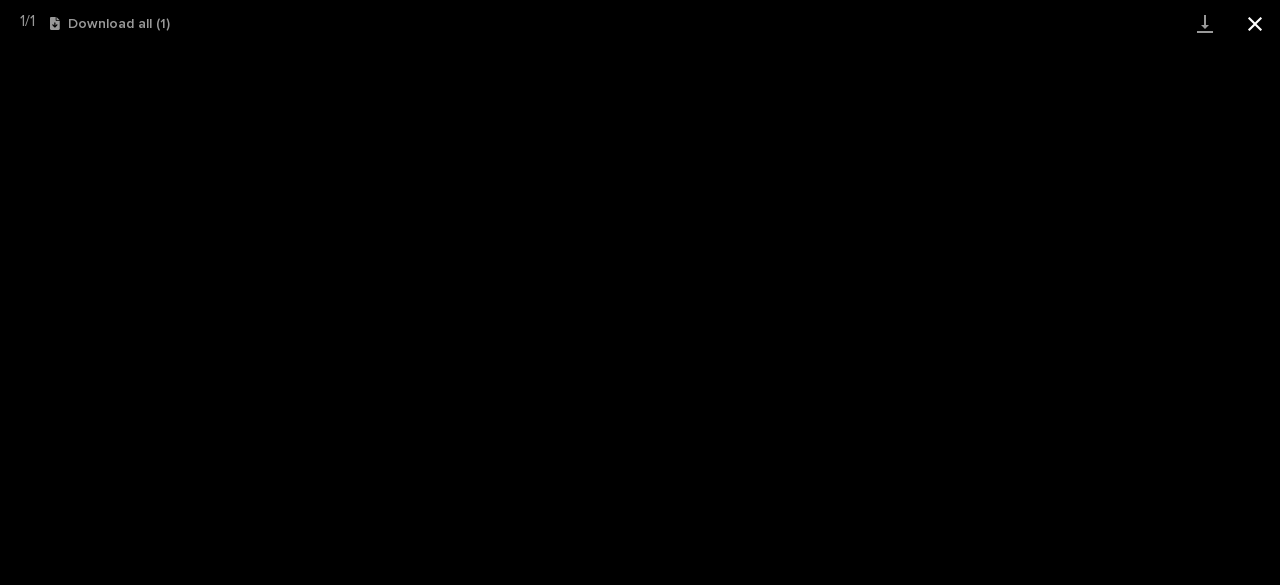 click at bounding box center [1255, 23] 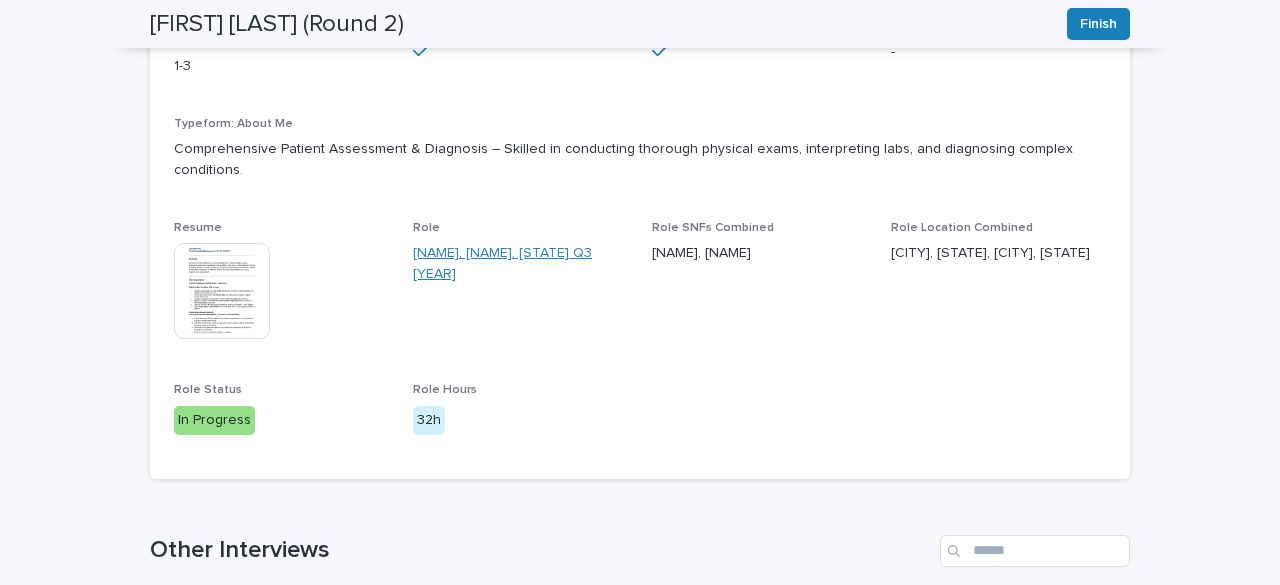 click on "[NAME], [NAME], [STATE] Q3 [YEAR]" at bounding box center (520, 264) 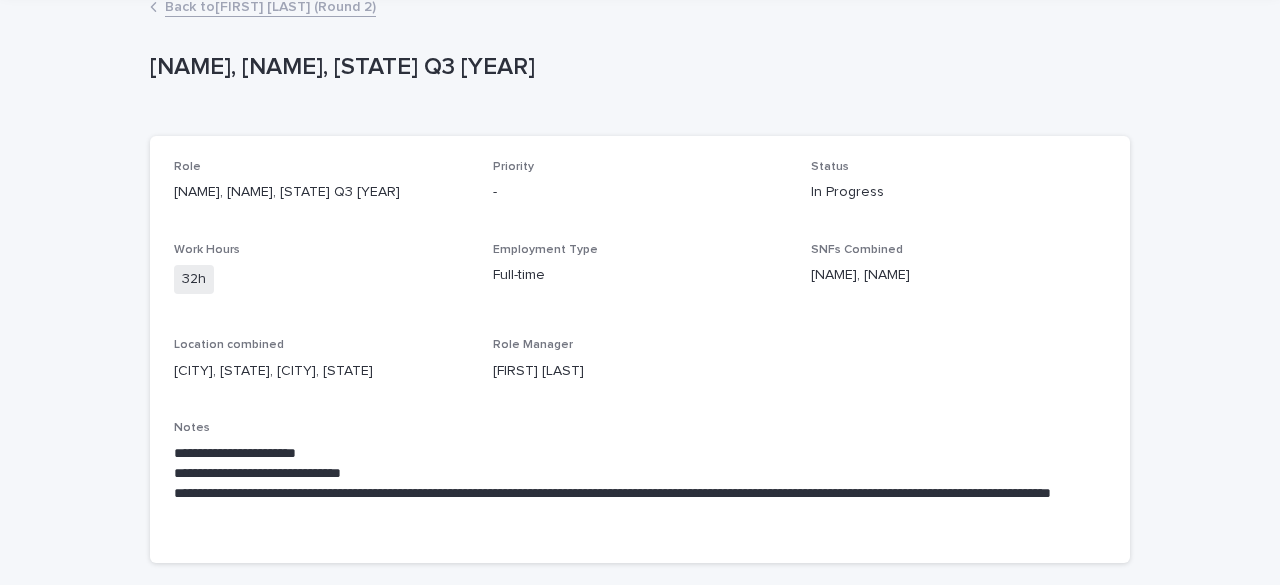 scroll, scrollTop: 200, scrollLeft: 0, axis: vertical 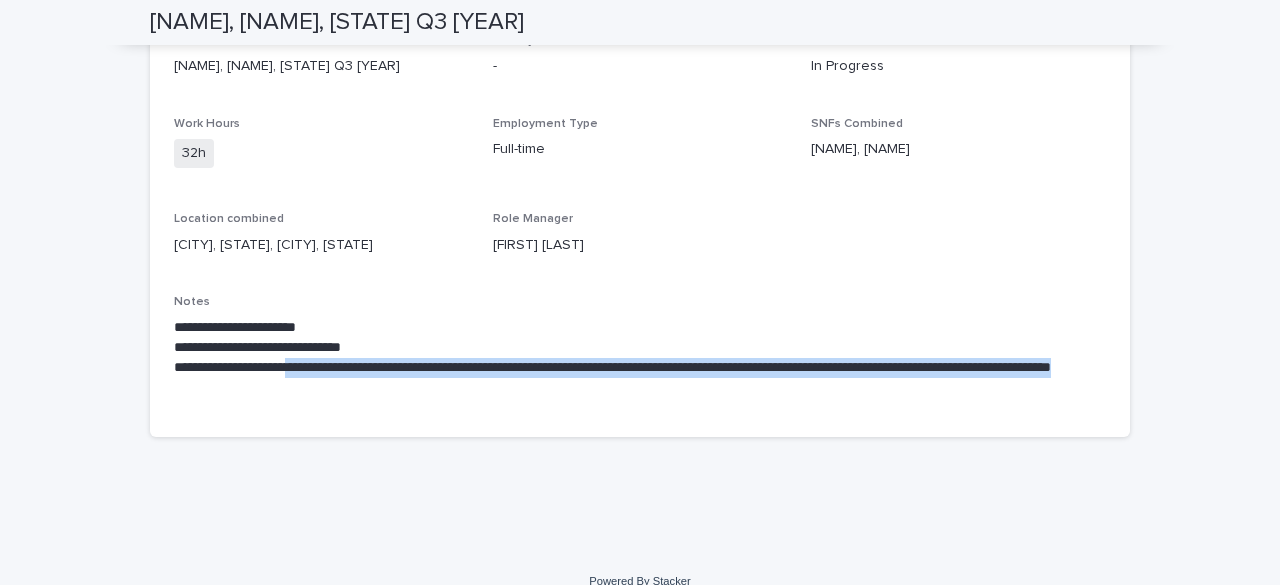 drag, startPoint x: 313, startPoint y: 395, endPoint x: 402, endPoint y: 413, distance: 90.80198 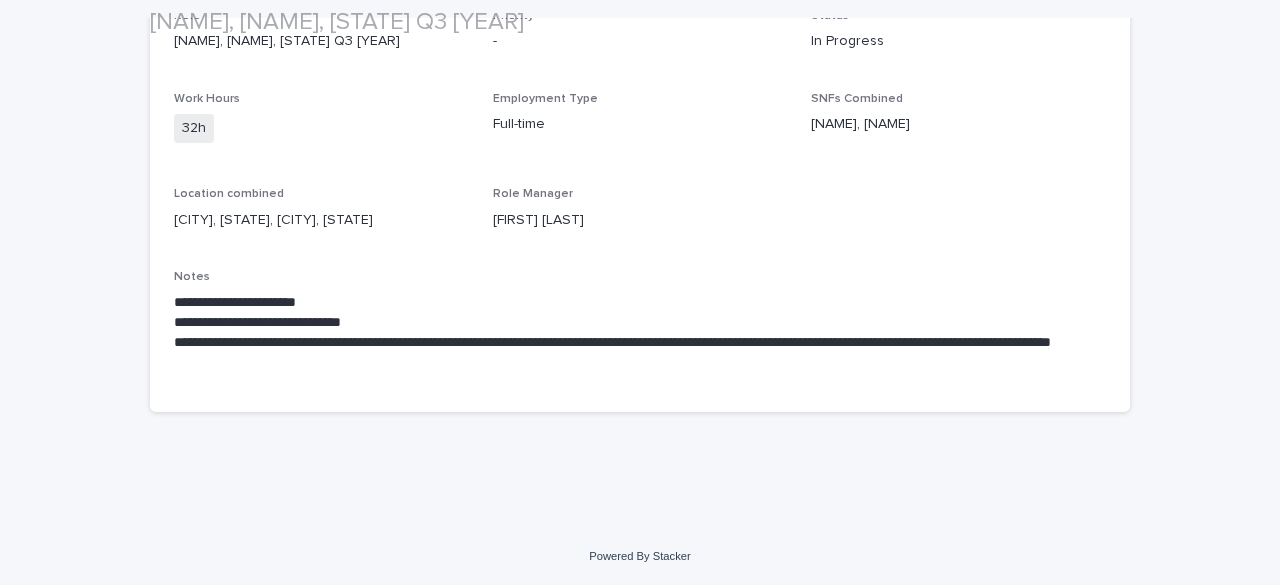 scroll, scrollTop: 254, scrollLeft: 0, axis: vertical 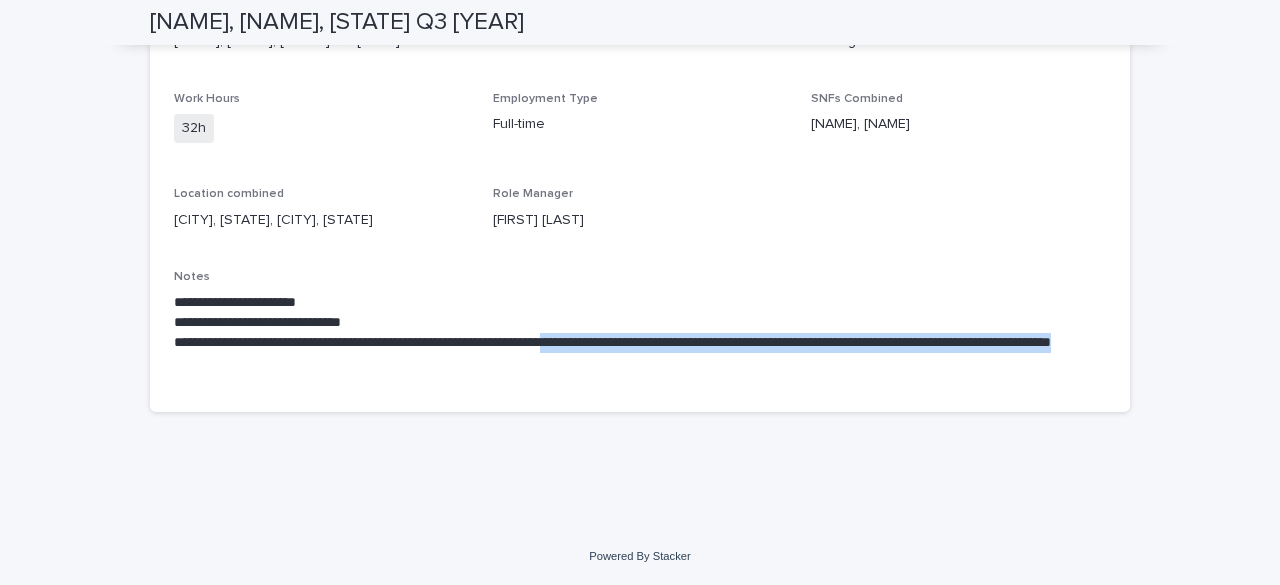 drag, startPoint x: 615, startPoint y: 333, endPoint x: 672, endPoint y: 356, distance: 61.46544 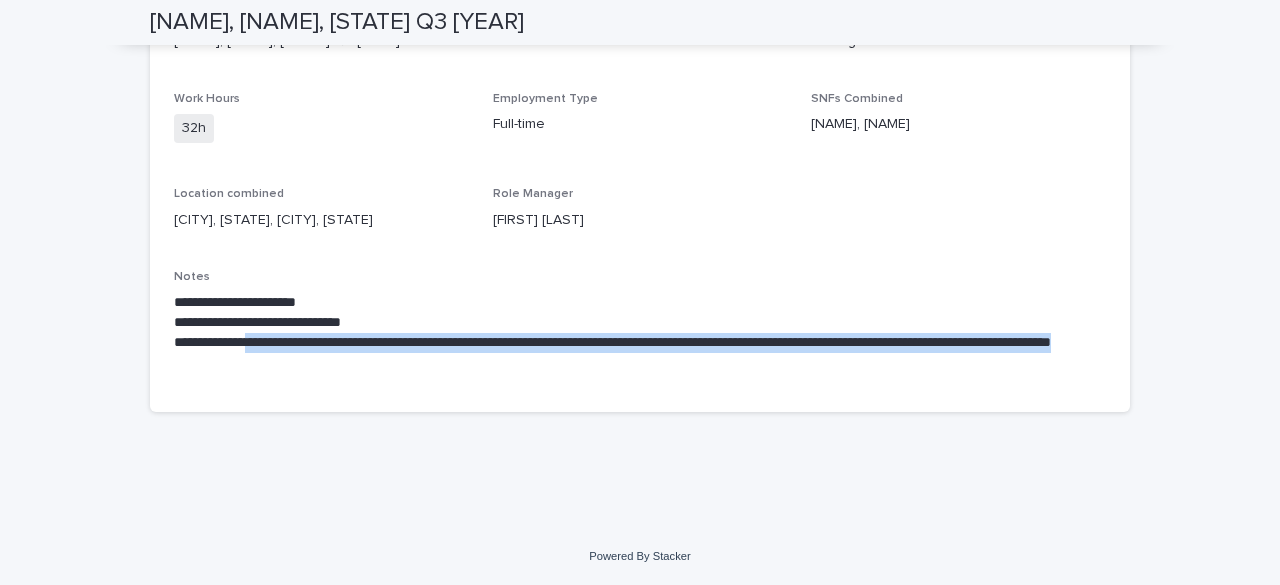 drag, startPoint x: 764, startPoint y: 364, endPoint x: 266, endPoint y: 343, distance: 498.44257 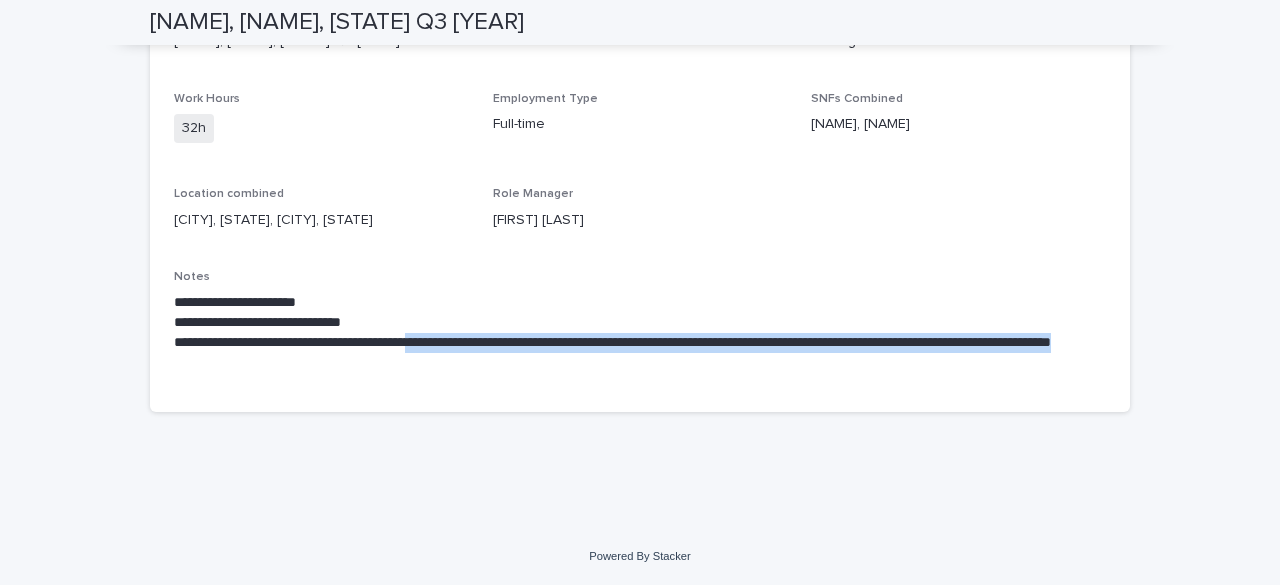 drag, startPoint x: 452, startPoint y: 344, endPoint x: 502, endPoint y: 367, distance: 55.03635 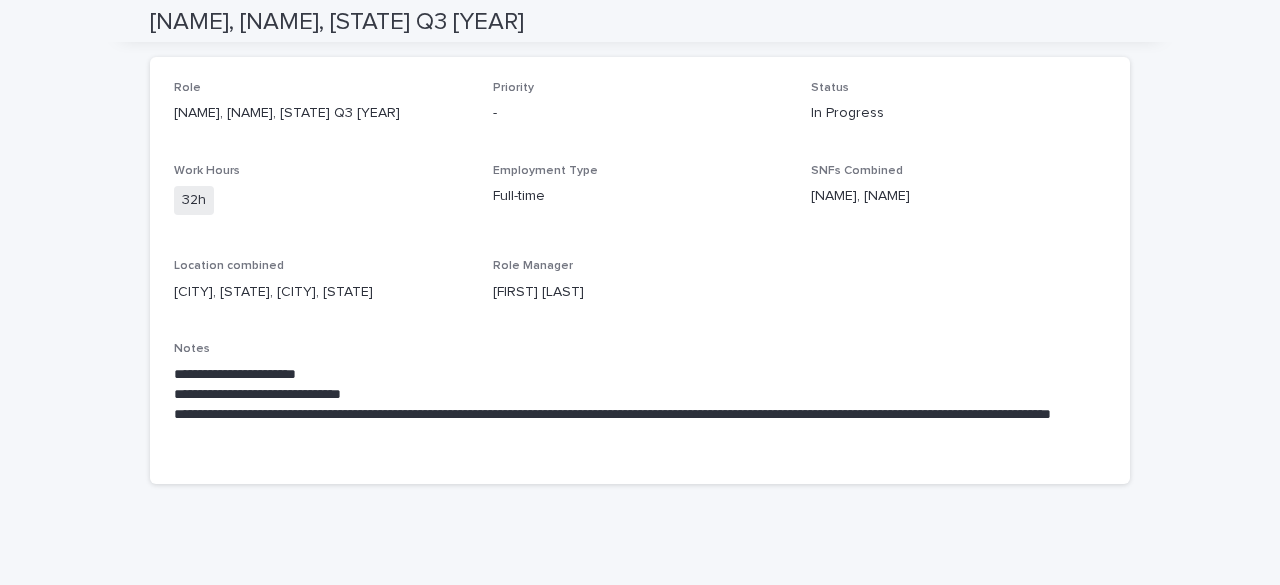 scroll, scrollTop: 54, scrollLeft: 0, axis: vertical 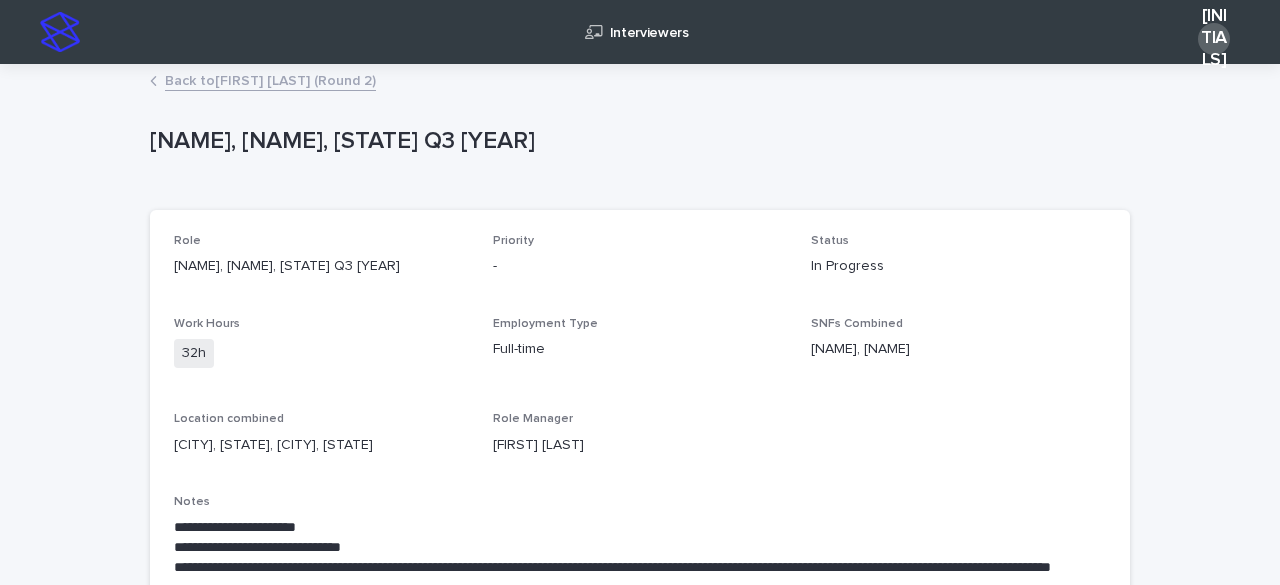 click on "Back to  [FIRST] [LAST] (Round 2)" at bounding box center [270, 79] 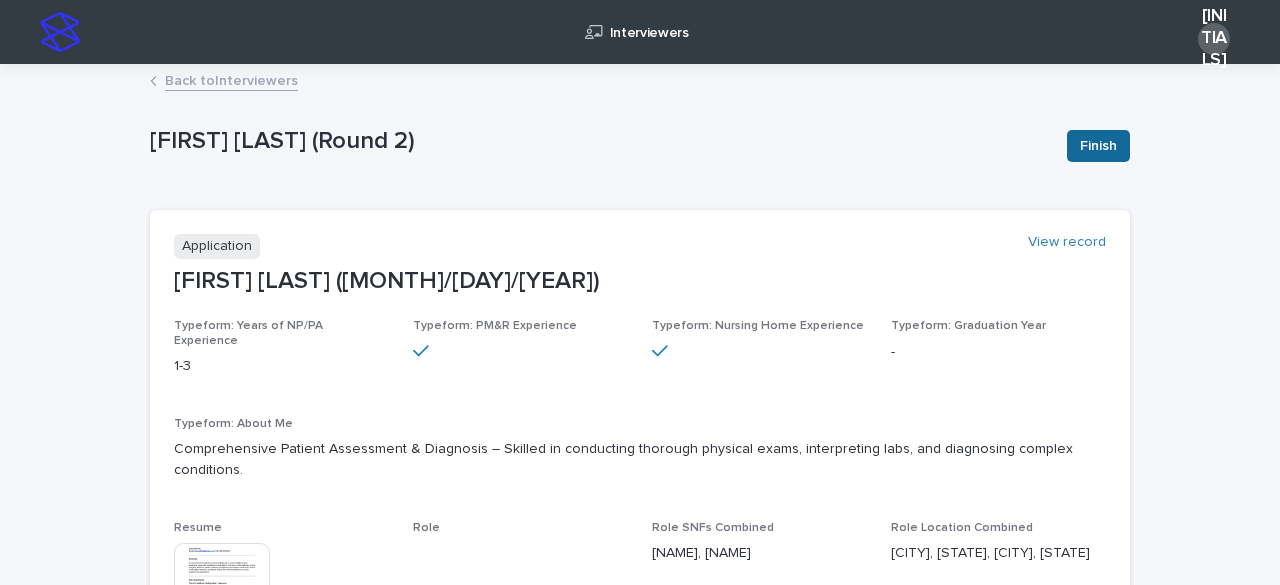 click on "Finish" at bounding box center (1098, 146) 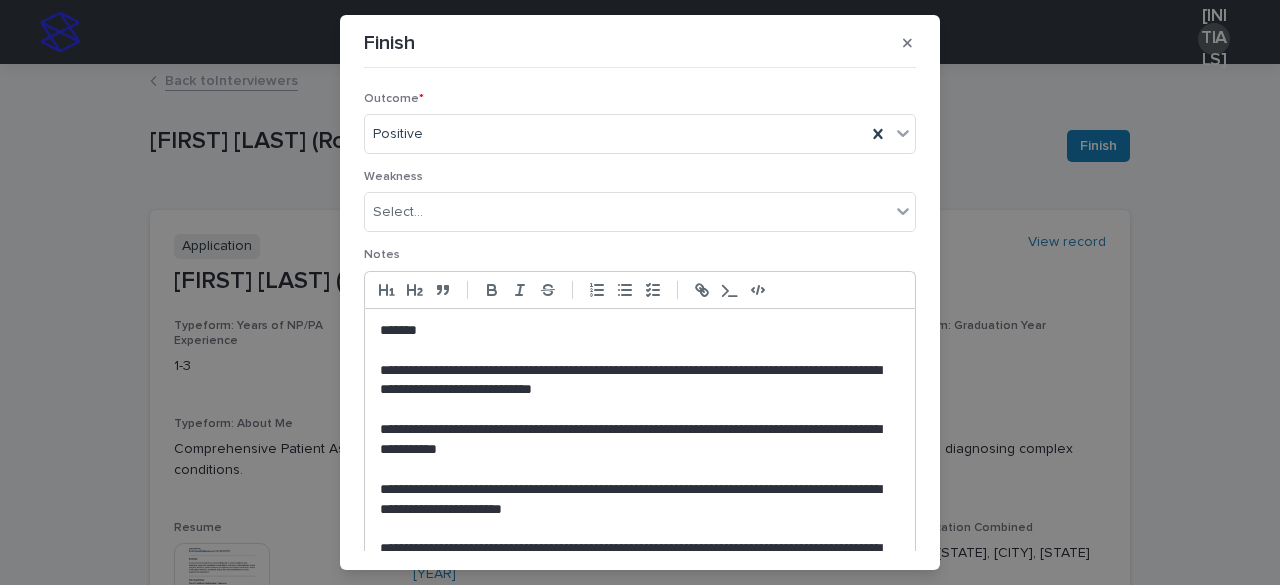 click on "**********" at bounding box center [635, 381] 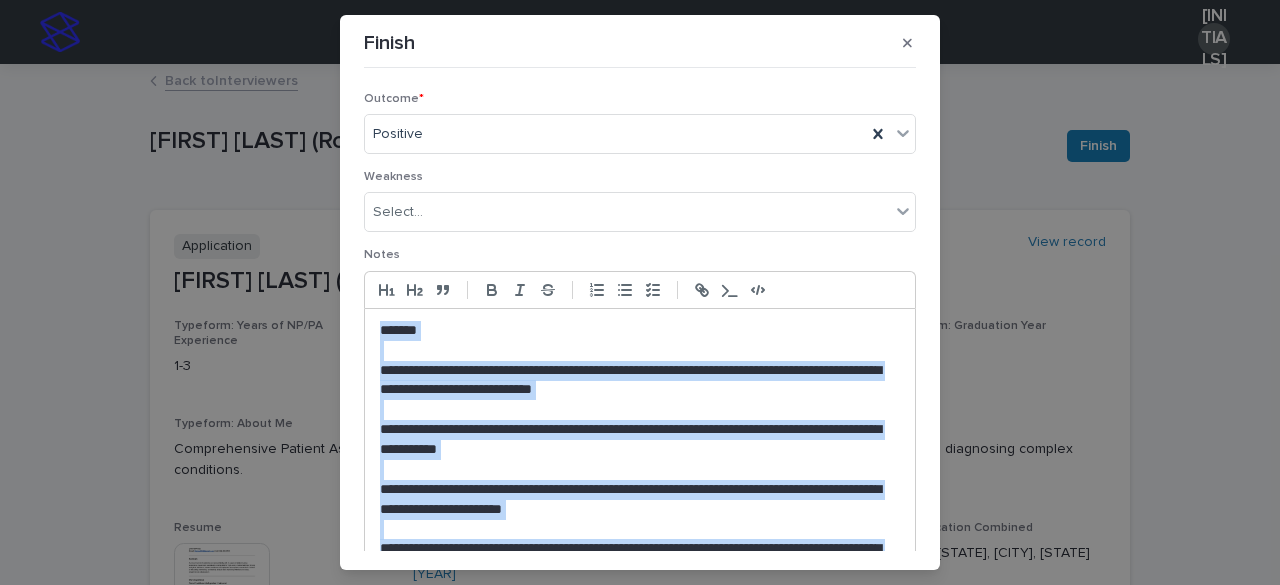scroll, scrollTop: 0, scrollLeft: 0, axis: both 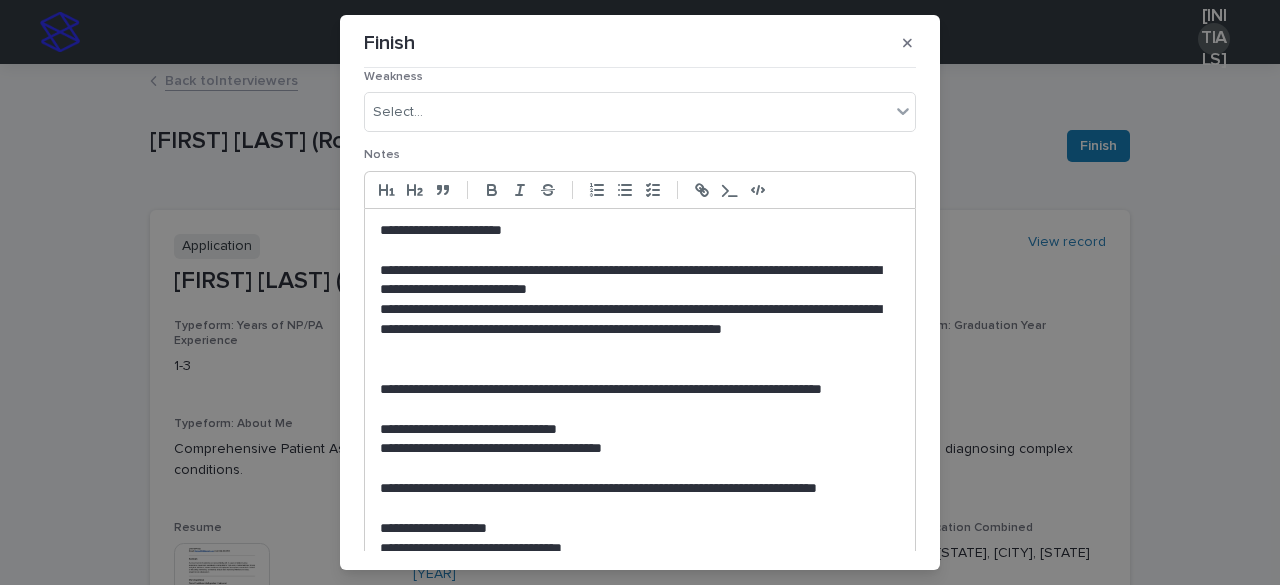 click on "**********" at bounding box center (635, 330) 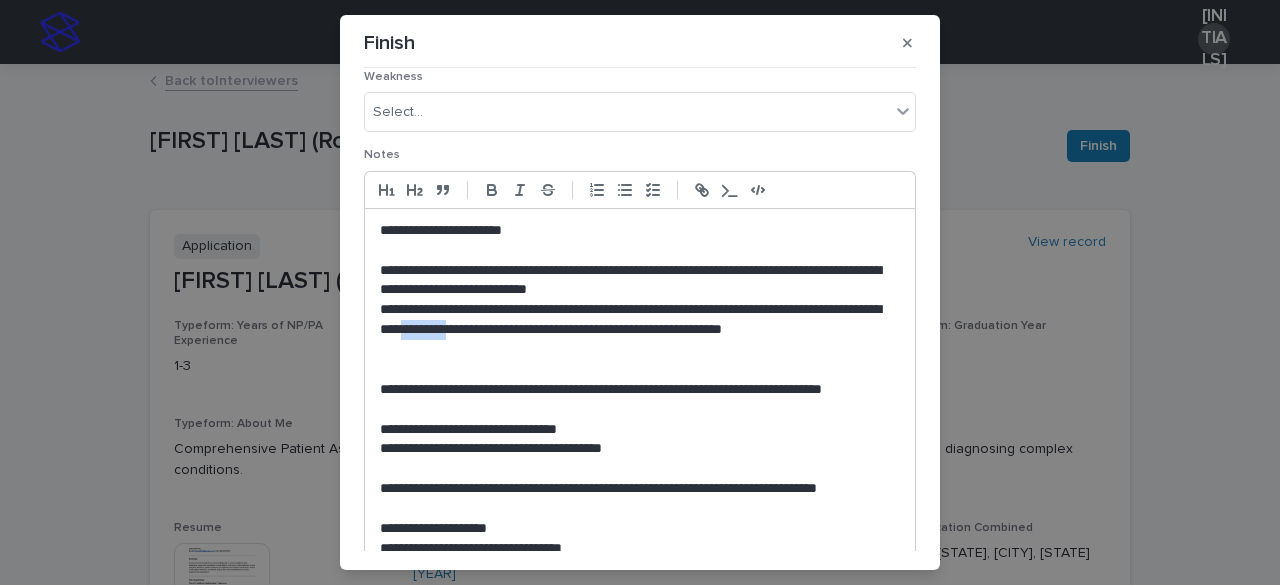 click on "**********" at bounding box center (635, 330) 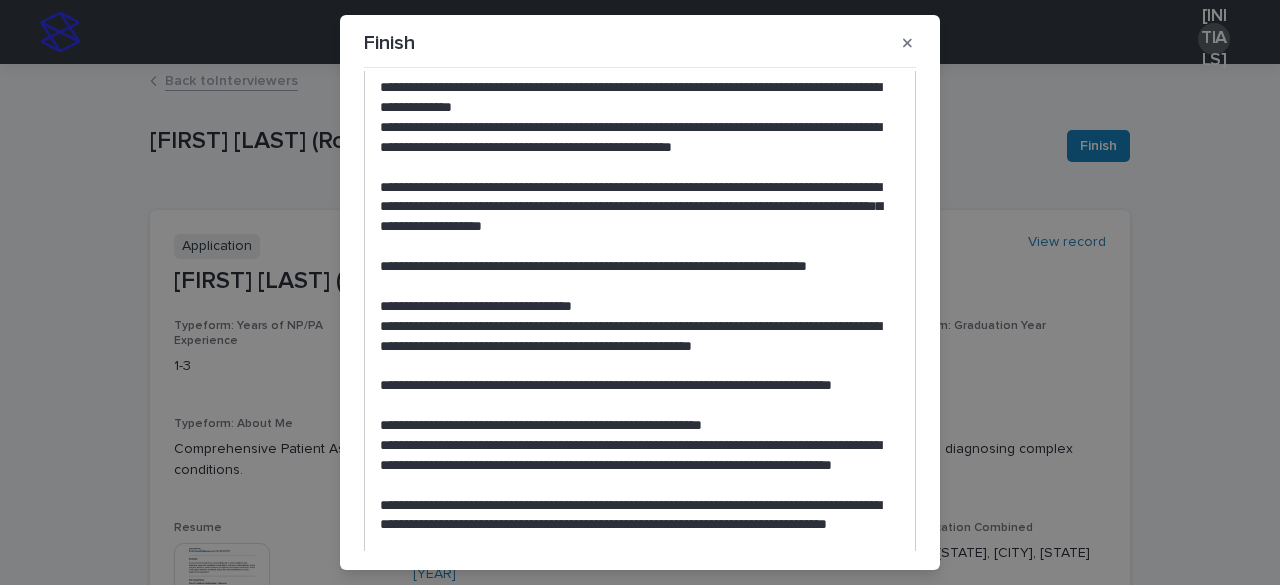 scroll, scrollTop: 800, scrollLeft: 0, axis: vertical 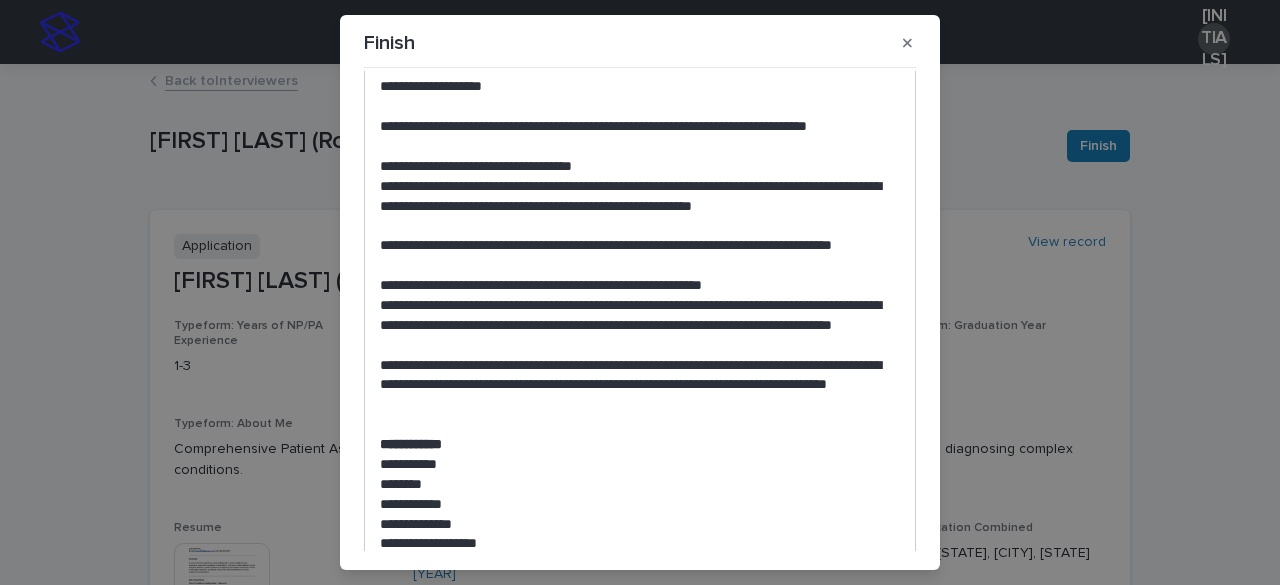 click on "**********" at bounding box center (635, 326) 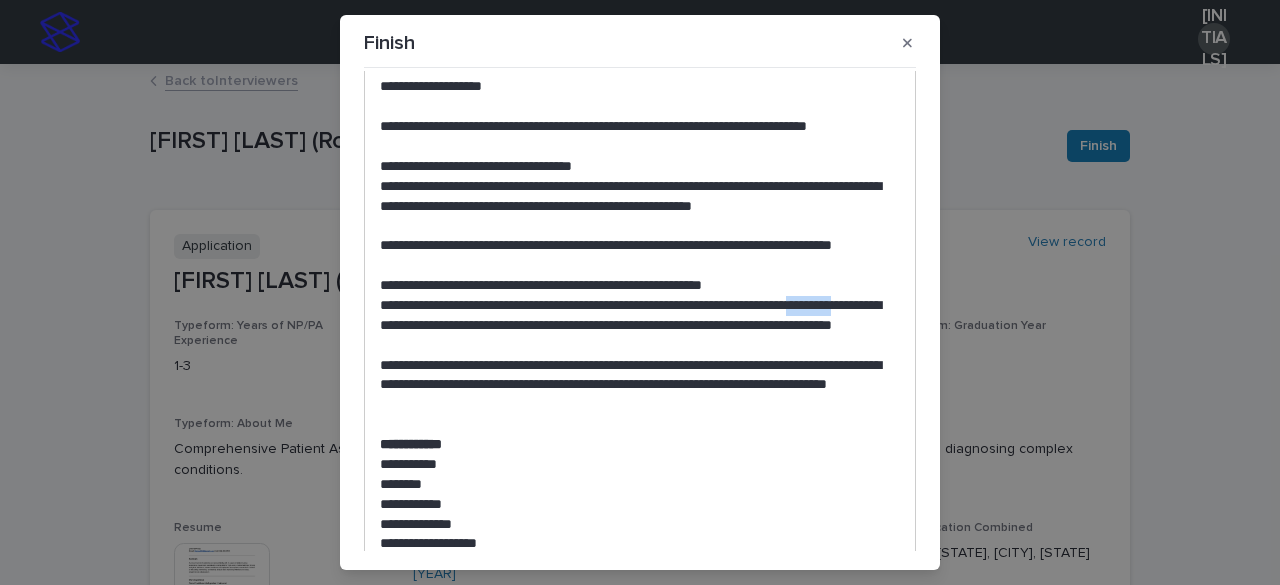 click on "**********" at bounding box center [635, 326] 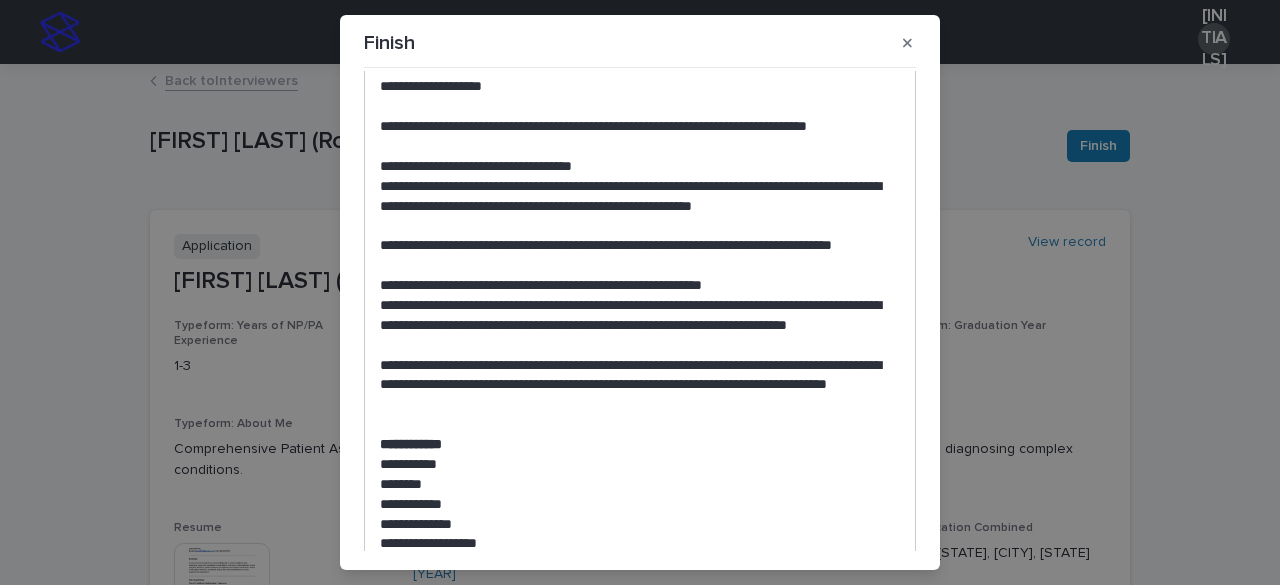 click on "**********" at bounding box center (635, 326) 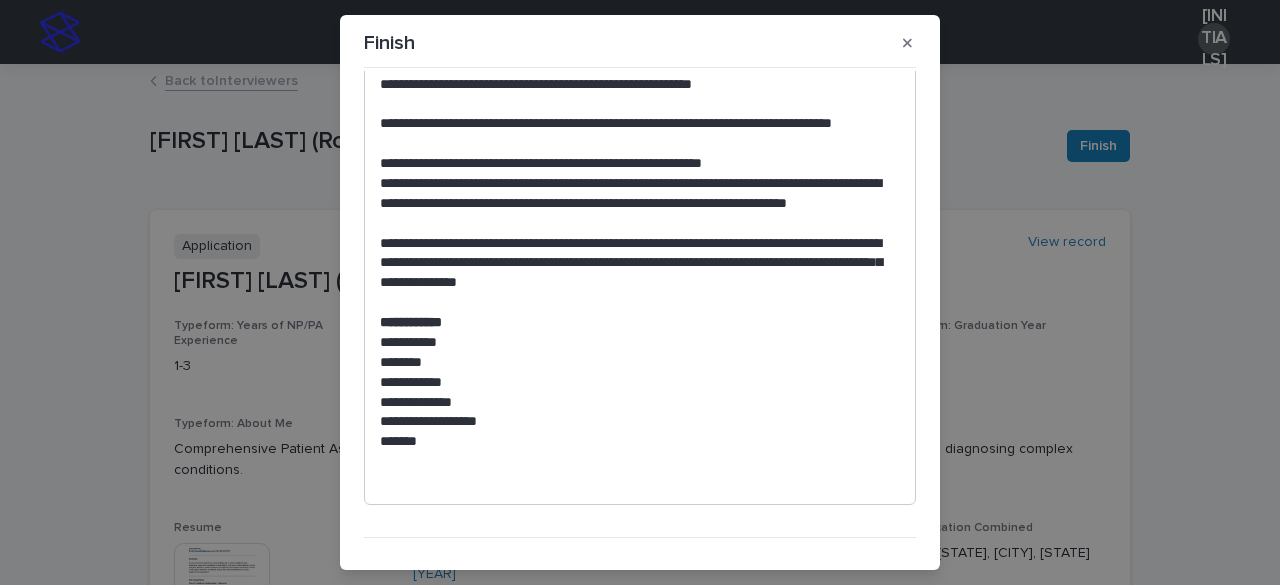 scroll, scrollTop: 953, scrollLeft: 0, axis: vertical 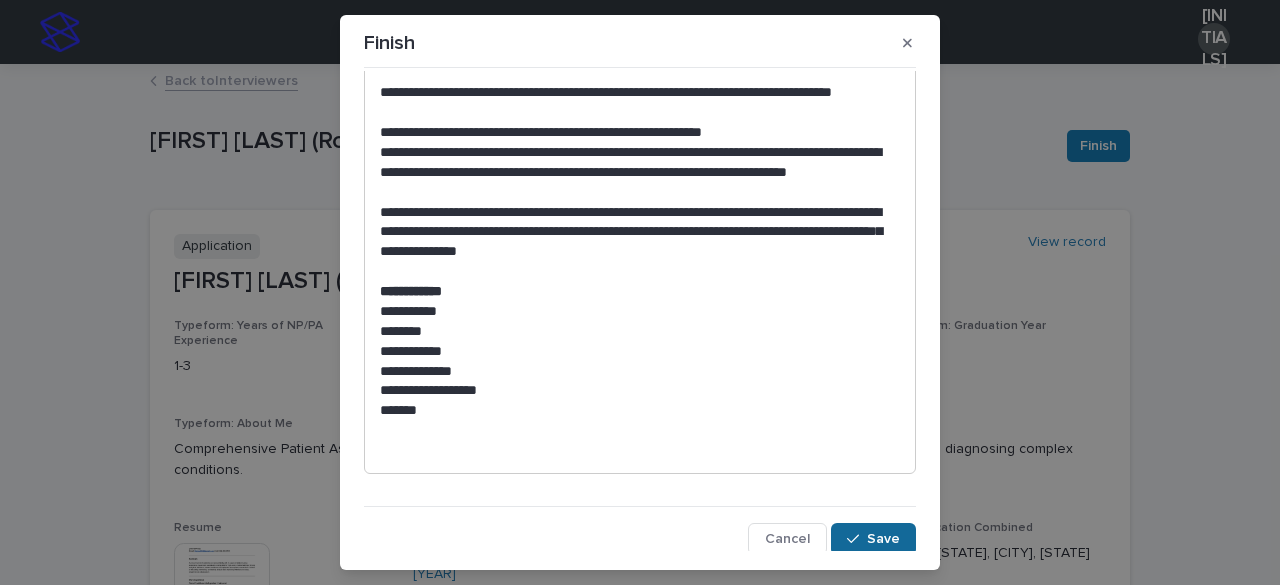 click on "Save" at bounding box center (883, 539) 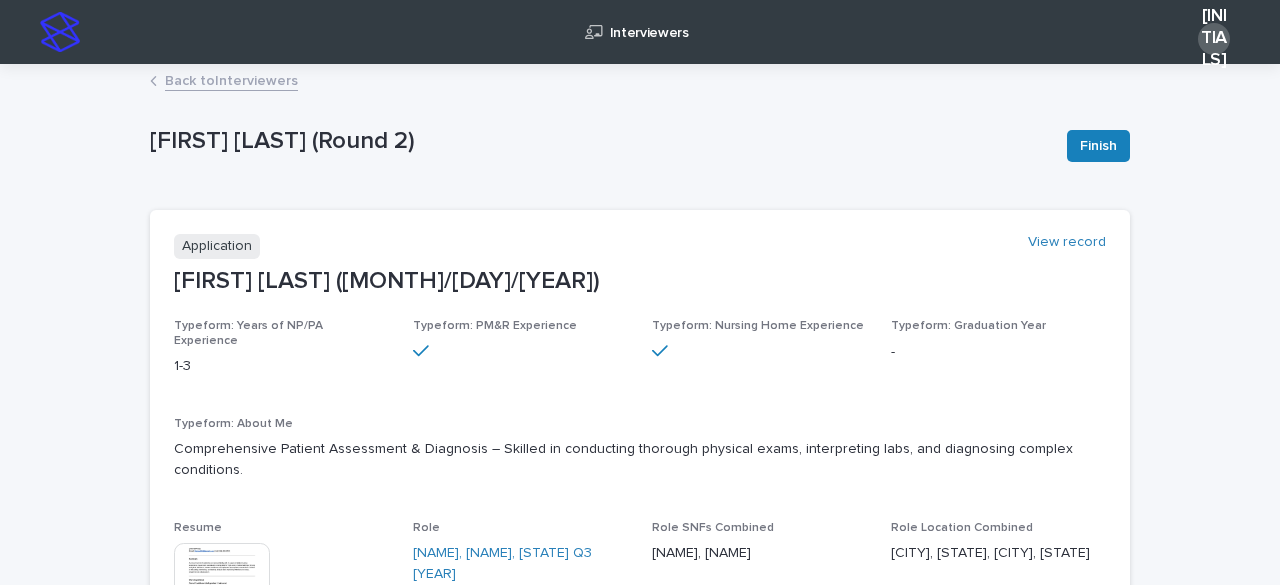 click on "Back to  Interviewers" at bounding box center (231, 79) 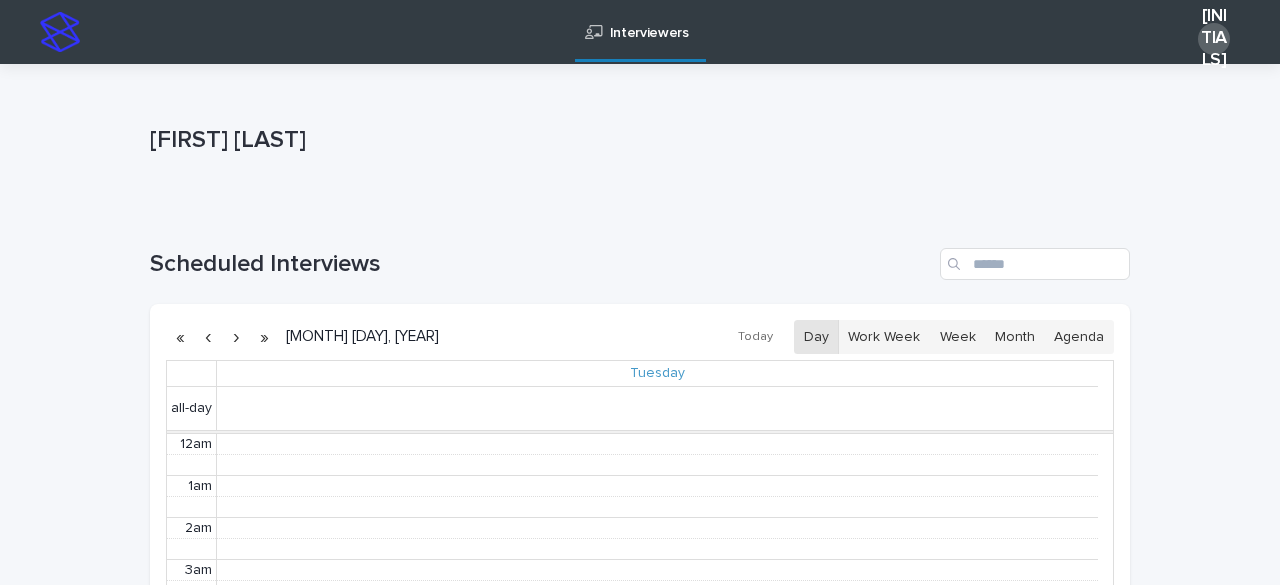 scroll, scrollTop: 253, scrollLeft: 0, axis: vertical 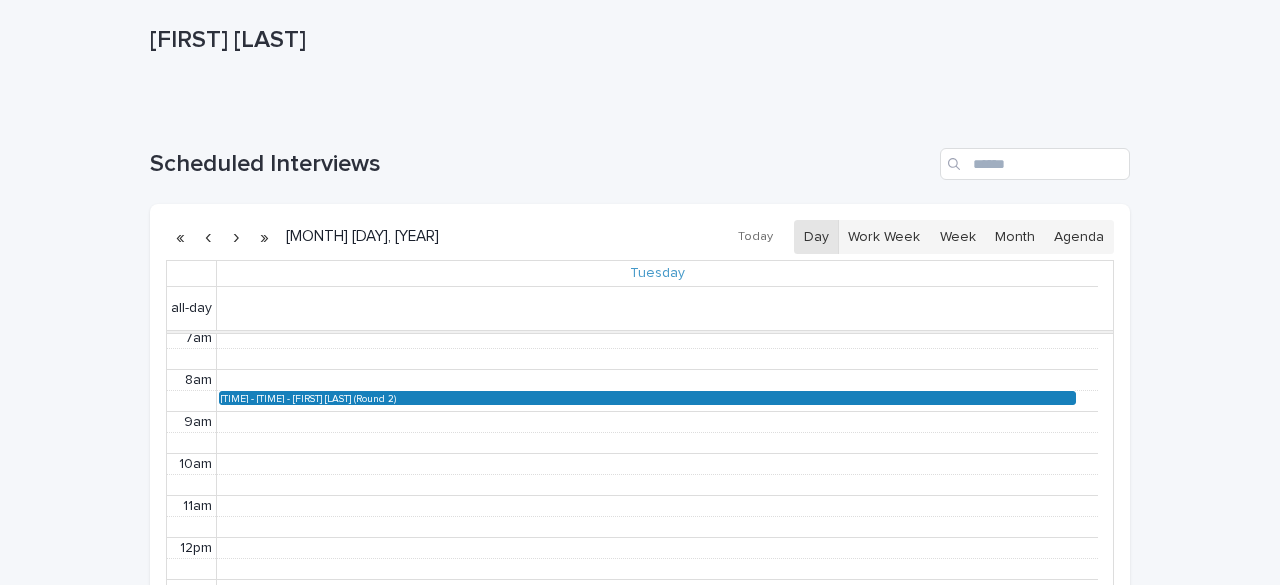 click on "[TIME] - [TIME]" at bounding box center (257, 398) 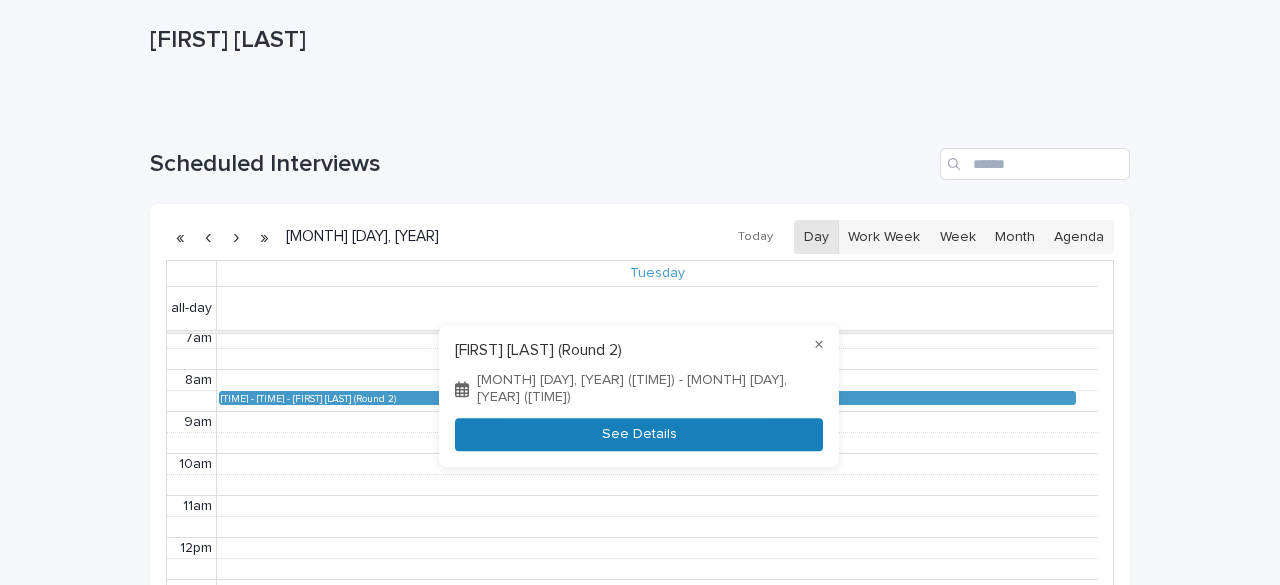 click on "See Details" at bounding box center [639, 434] 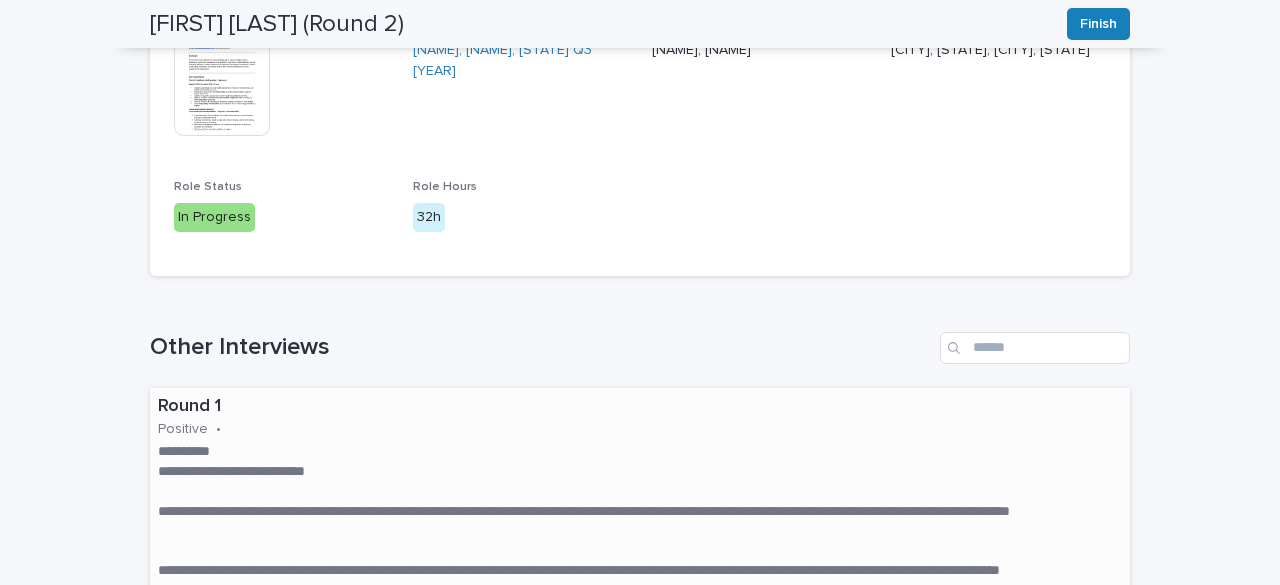 scroll, scrollTop: 701, scrollLeft: 0, axis: vertical 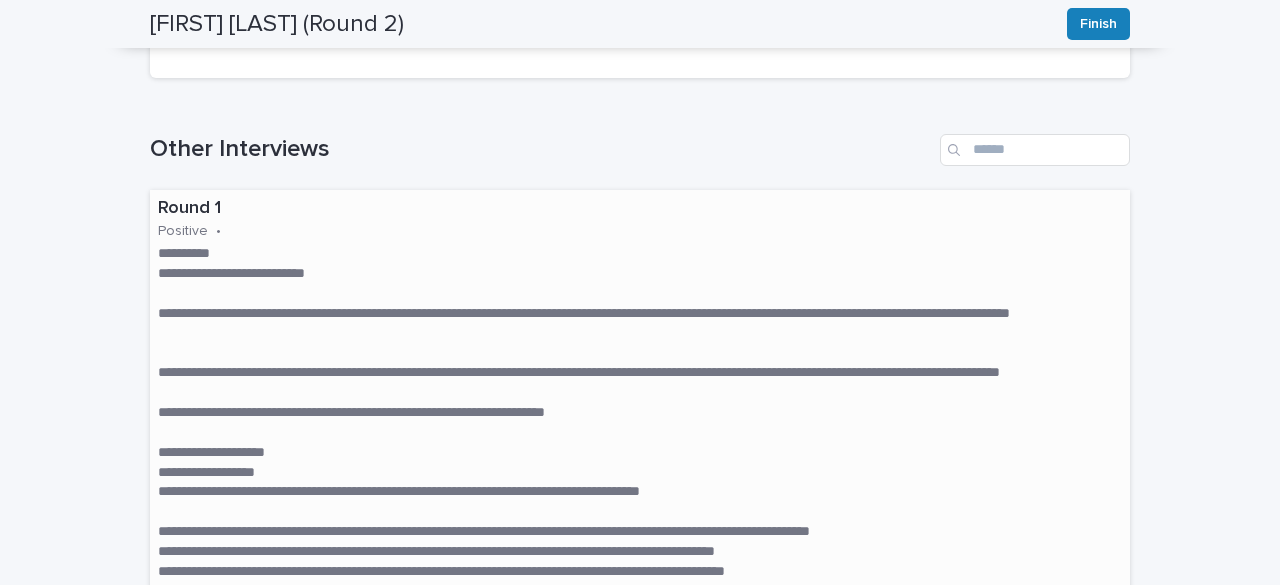 click at bounding box center [640, 433] 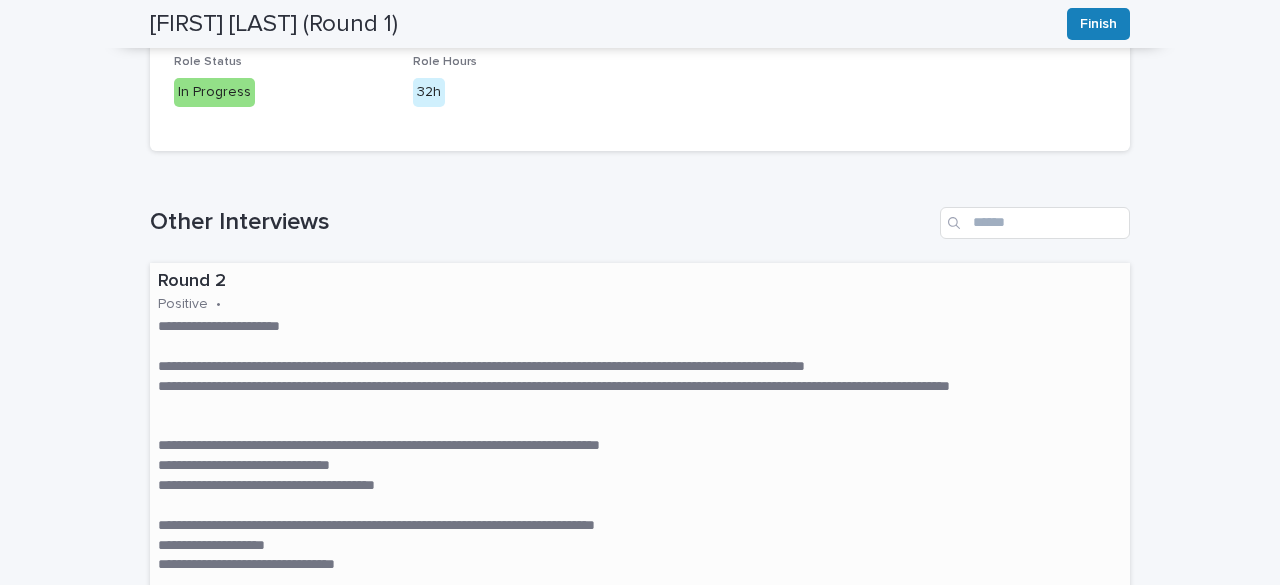 scroll, scrollTop: 700, scrollLeft: 0, axis: vertical 